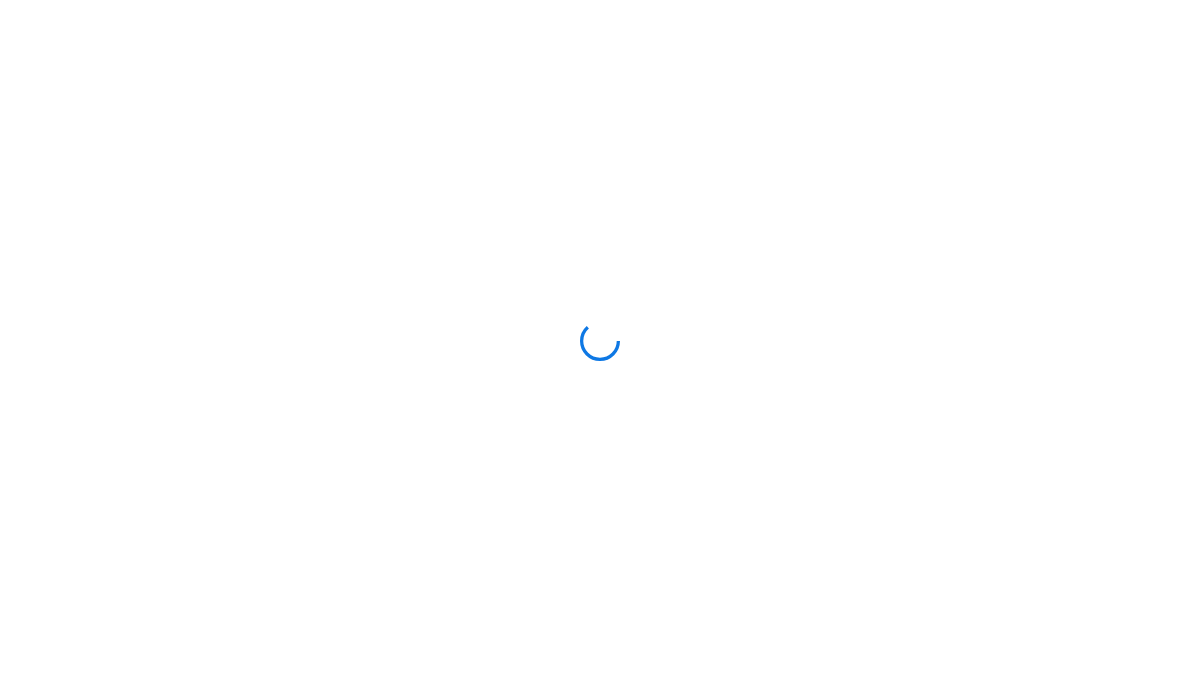 scroll, scrollTop: 0, scrollLeft: 0, axis: both 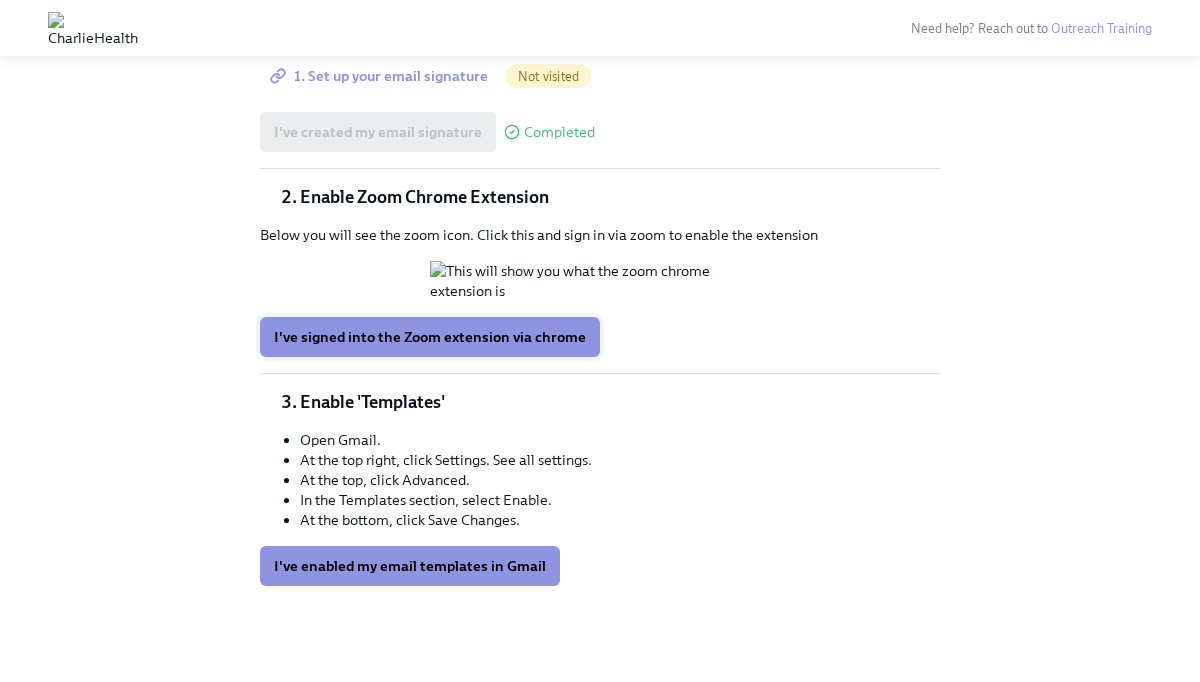 click on "I've signed into the Zoom extension via chrome" at bounding box center [430, 337] 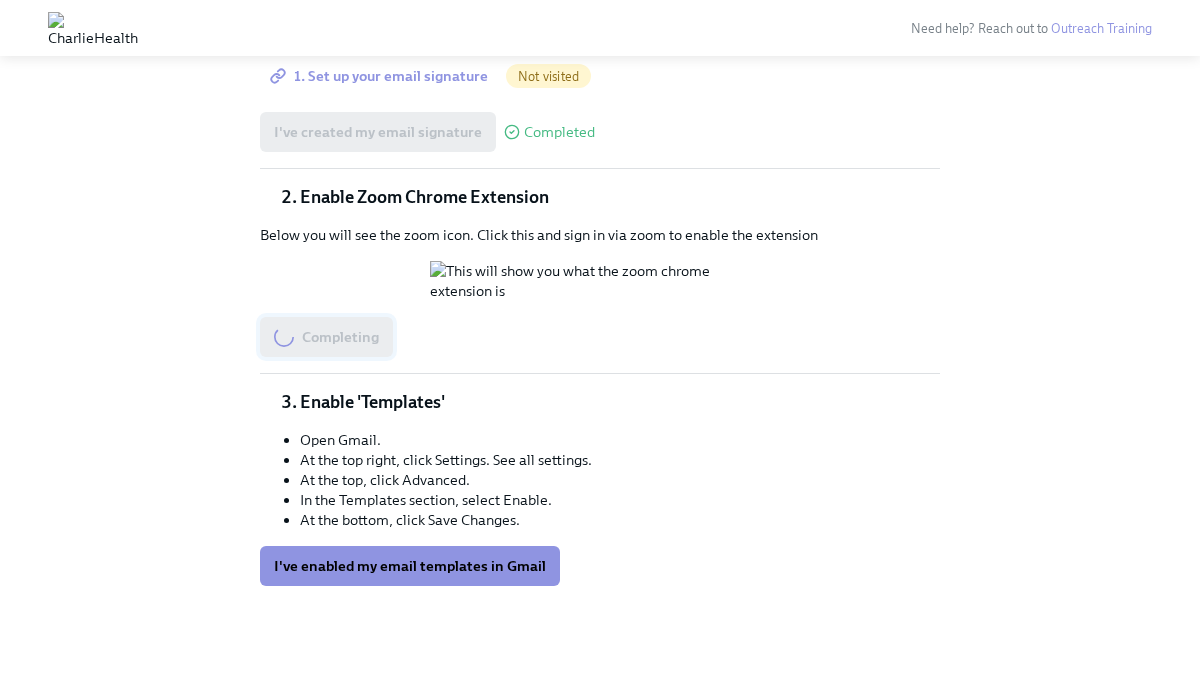 scroll, scrollTop: 473, scrollLeft: 0, axis: vertical 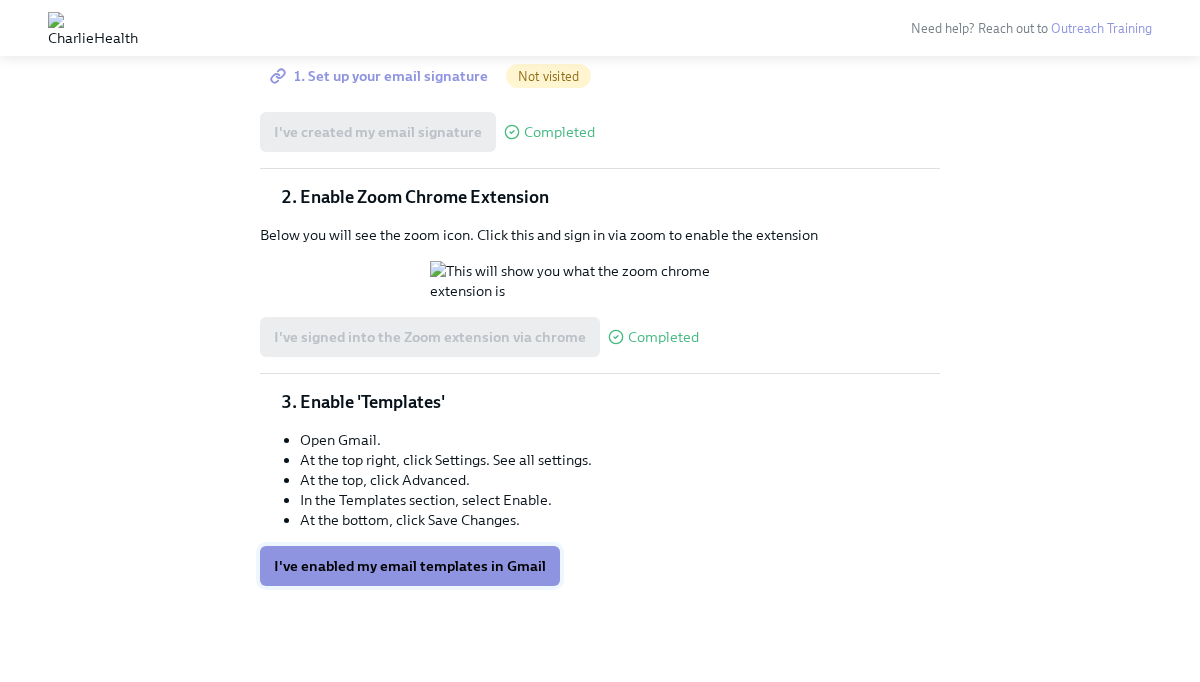 click on "I've enabled my email templates in Gmail" at bounding box center [410, 566] 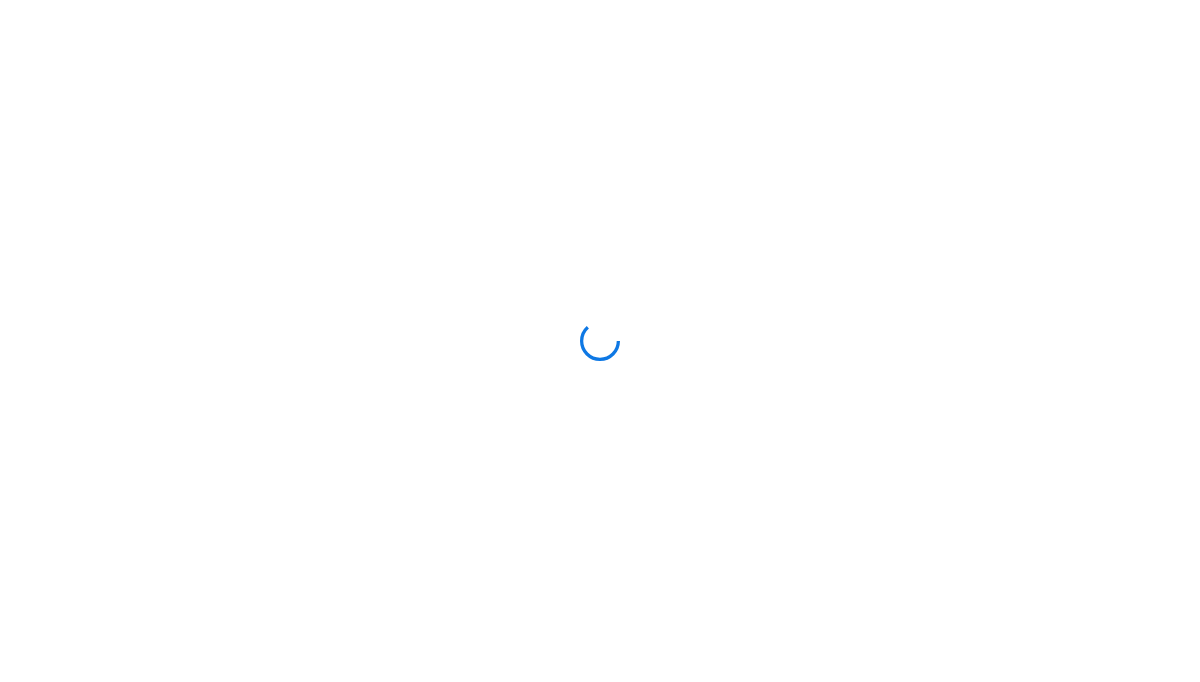 scroll, scrollTop: 0, scrollLeft: 0, axis: both 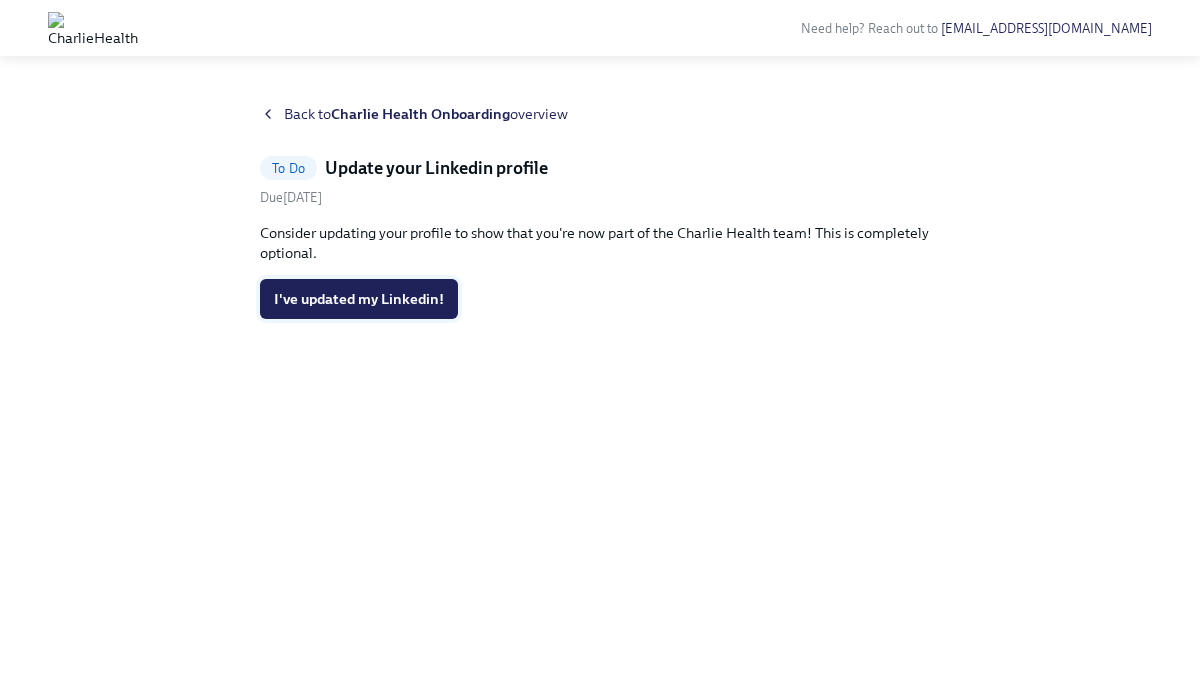 click on "I've updated my Linkedin!" at bounding box center (359, 299) 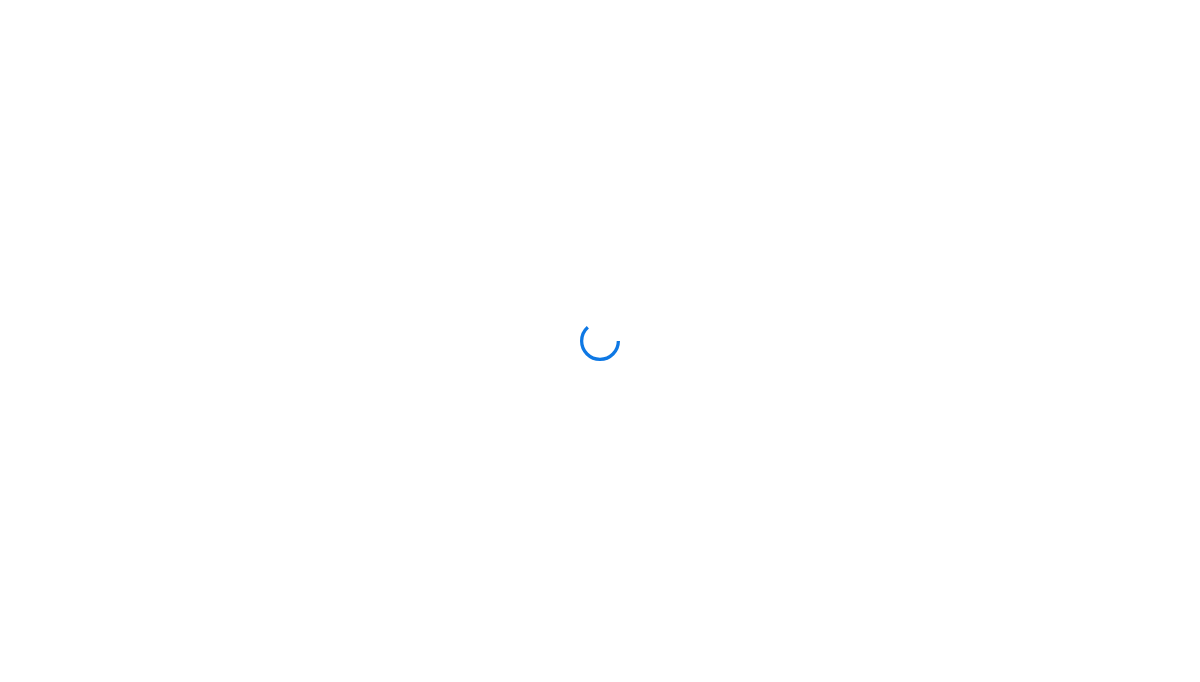 scroll, scrollTop: 0, scrollLeft: 0, axis: both 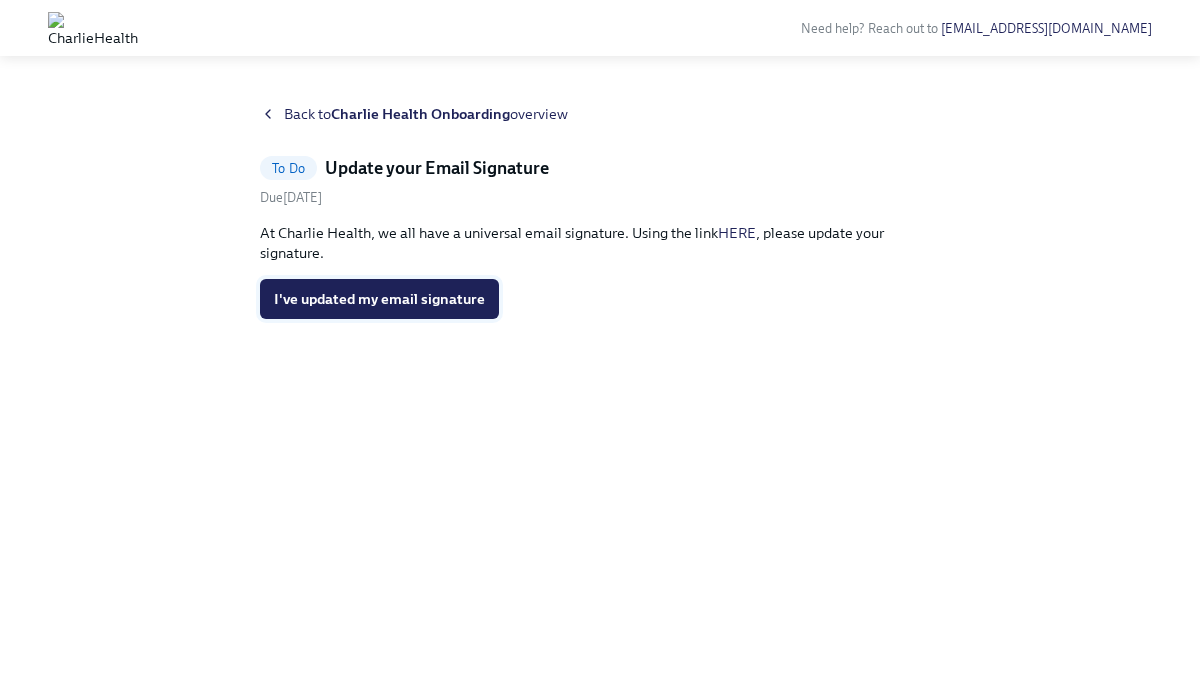 click on "I've updated my email signature" at bounding box center (379, 299) 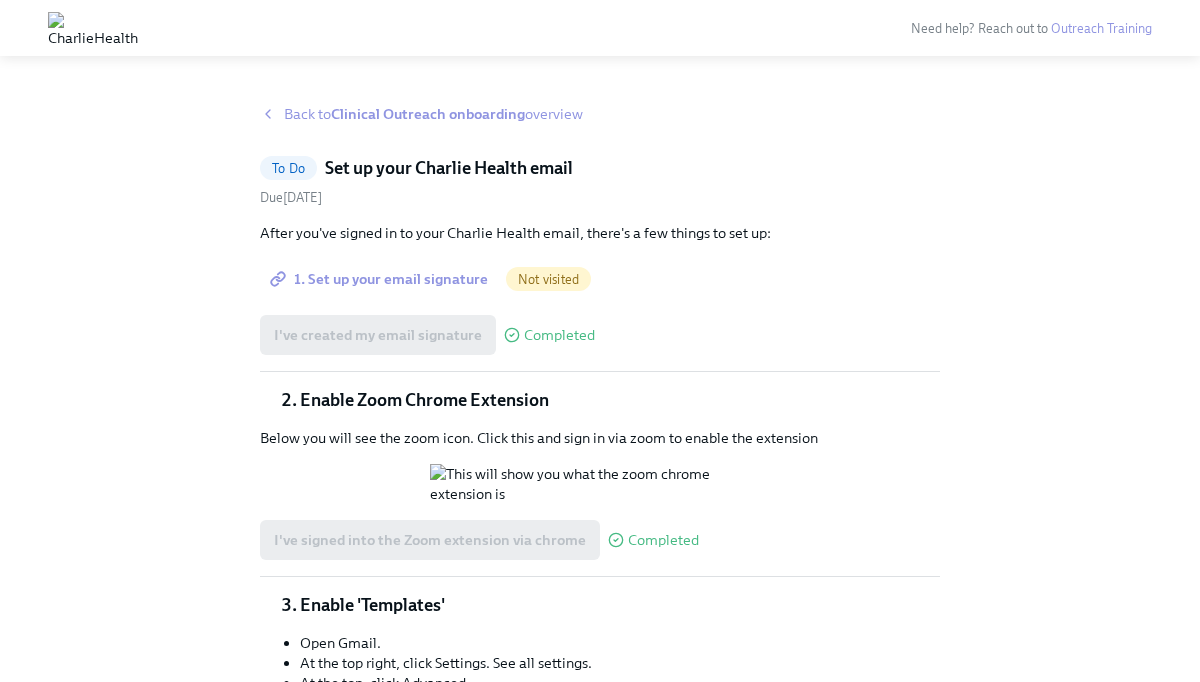 scroll, scrollTop: 473, scrollLeft: 0, axis: vertical 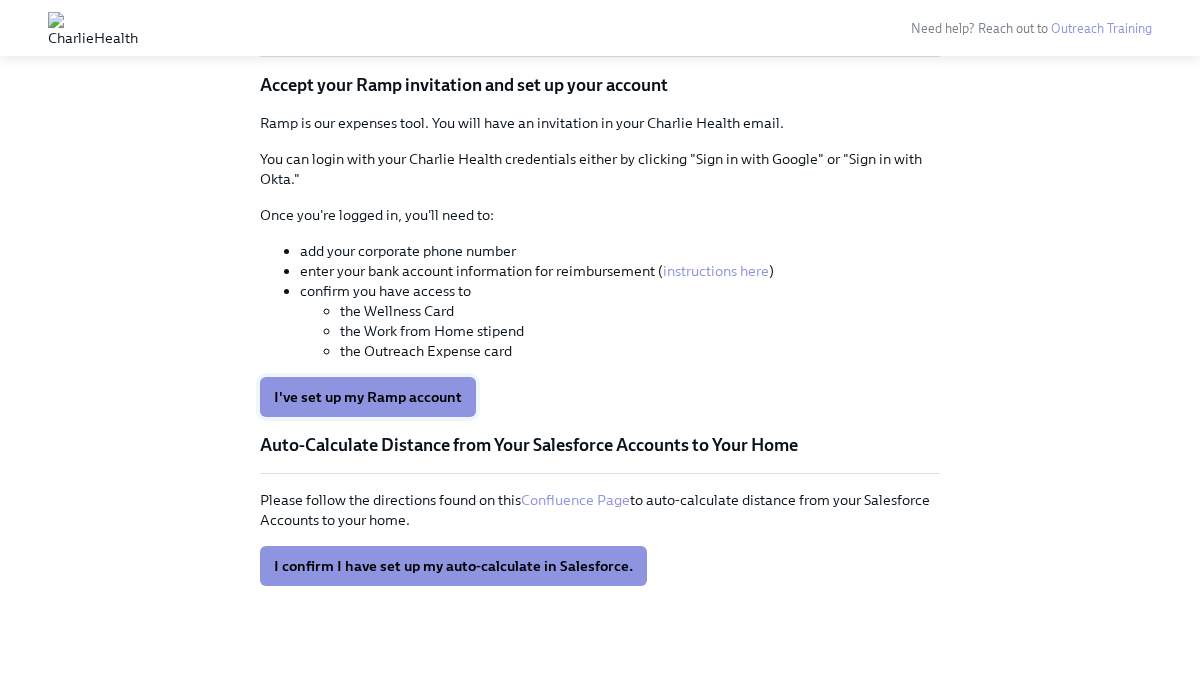 click on "I've set up my Ramp account" at bounding box center [368, 397] 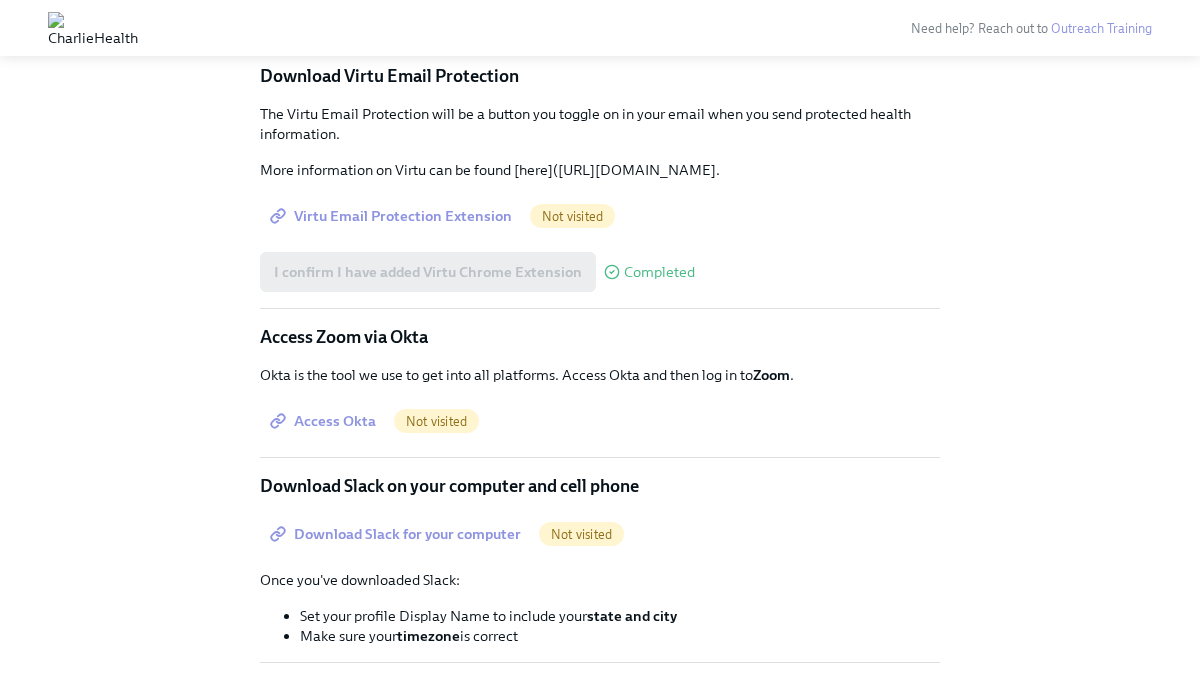 scroll, scrollTop: 369, scrollLeft: 0, axis: vertical 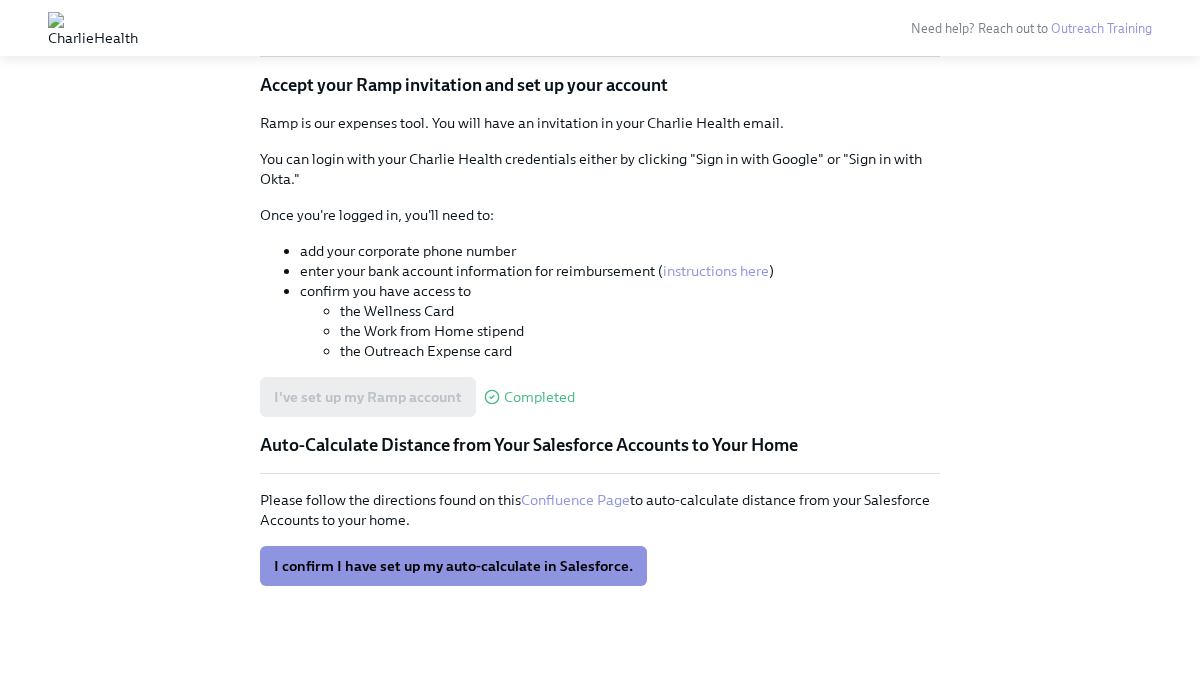 click on "Confluence Page" at bounding box center (575, 500) 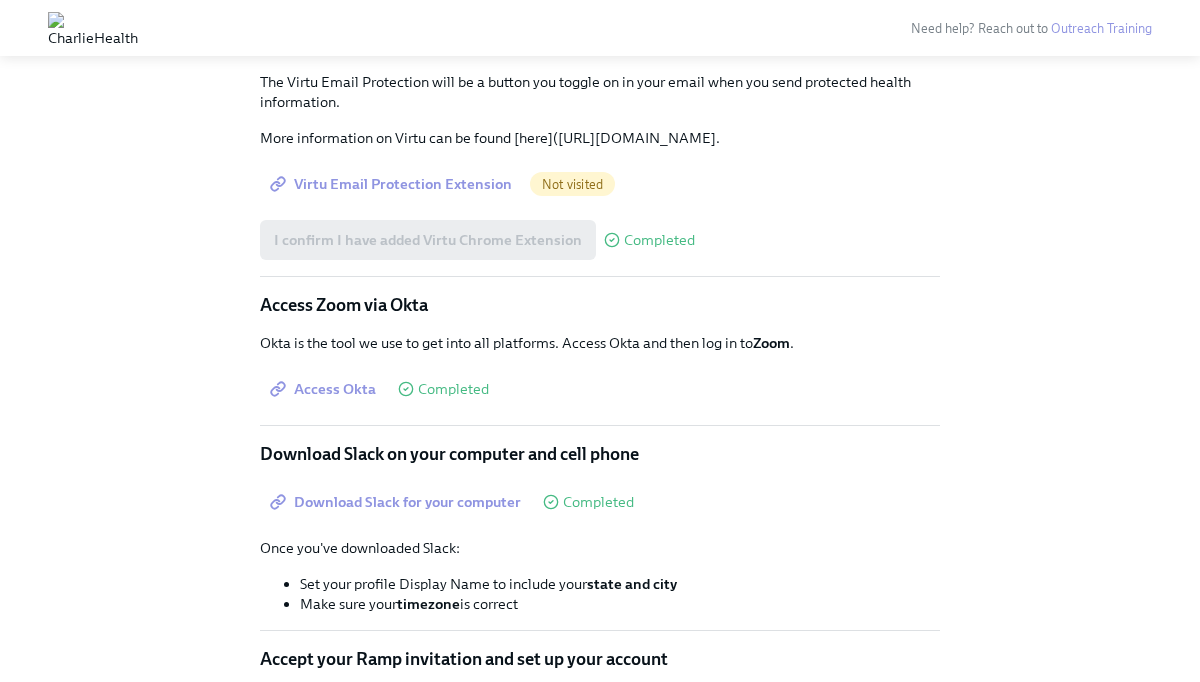 scroll, scrollTop: 1009, scrollLeft: 0, axis: vertical 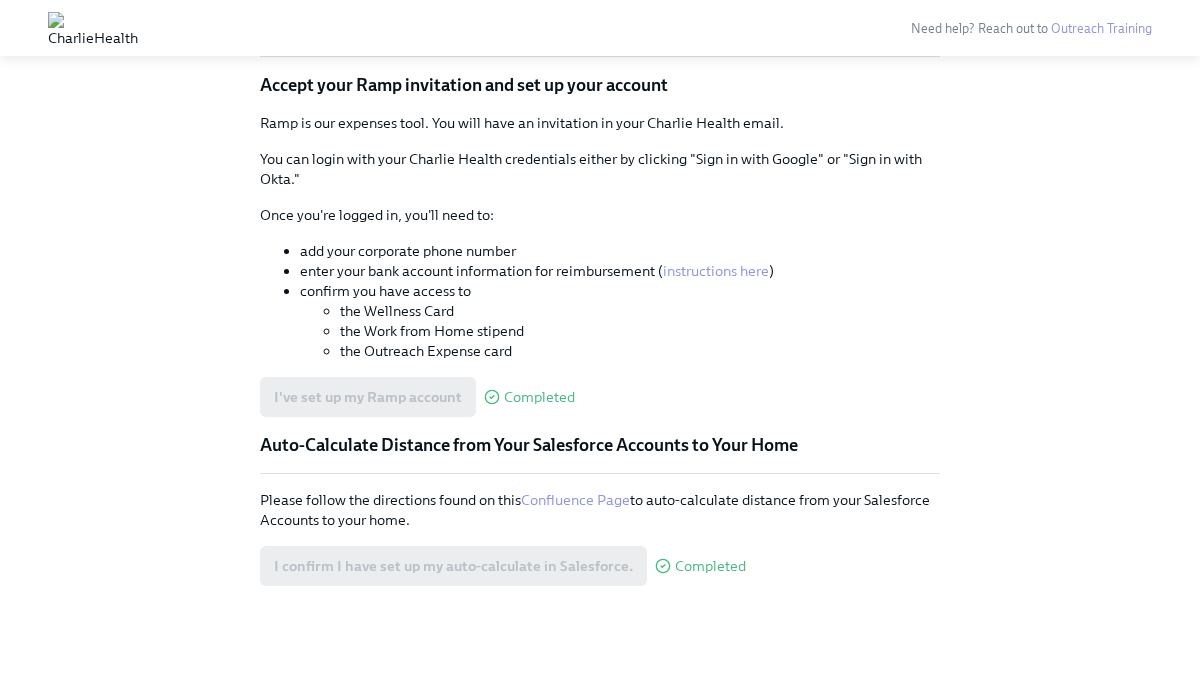 click on "Confluence Page" at bounding box center [575, 500] 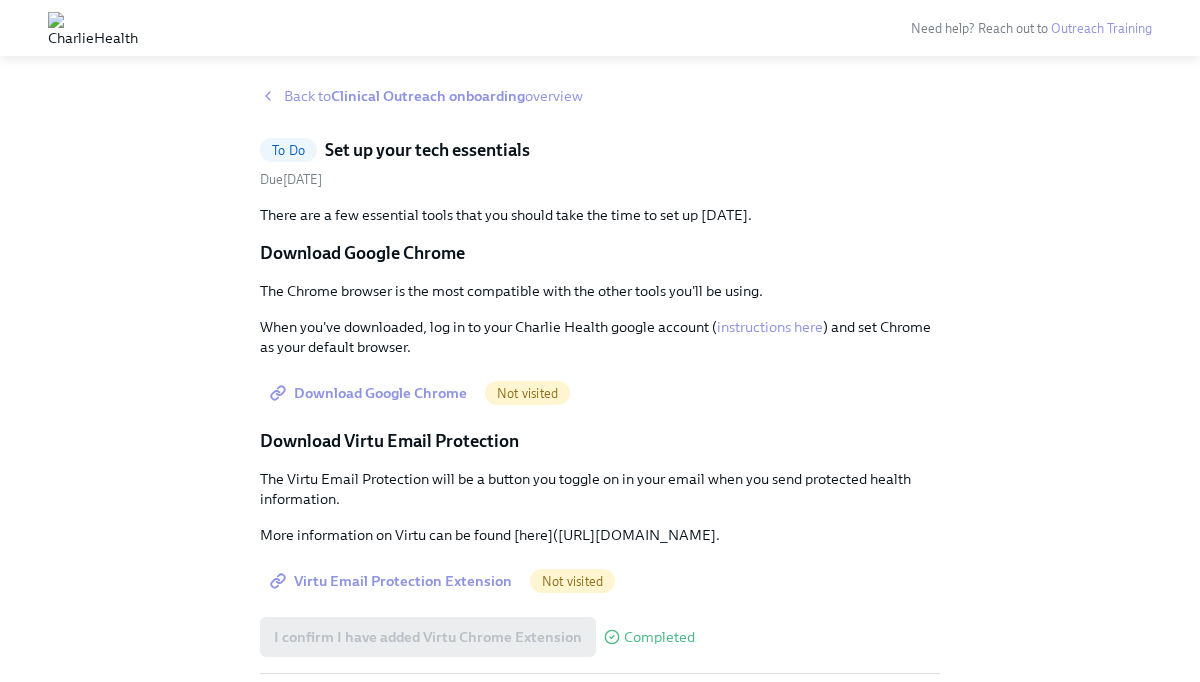 scroll, scrollTop: 0, scrollLeft: 0, axis: both 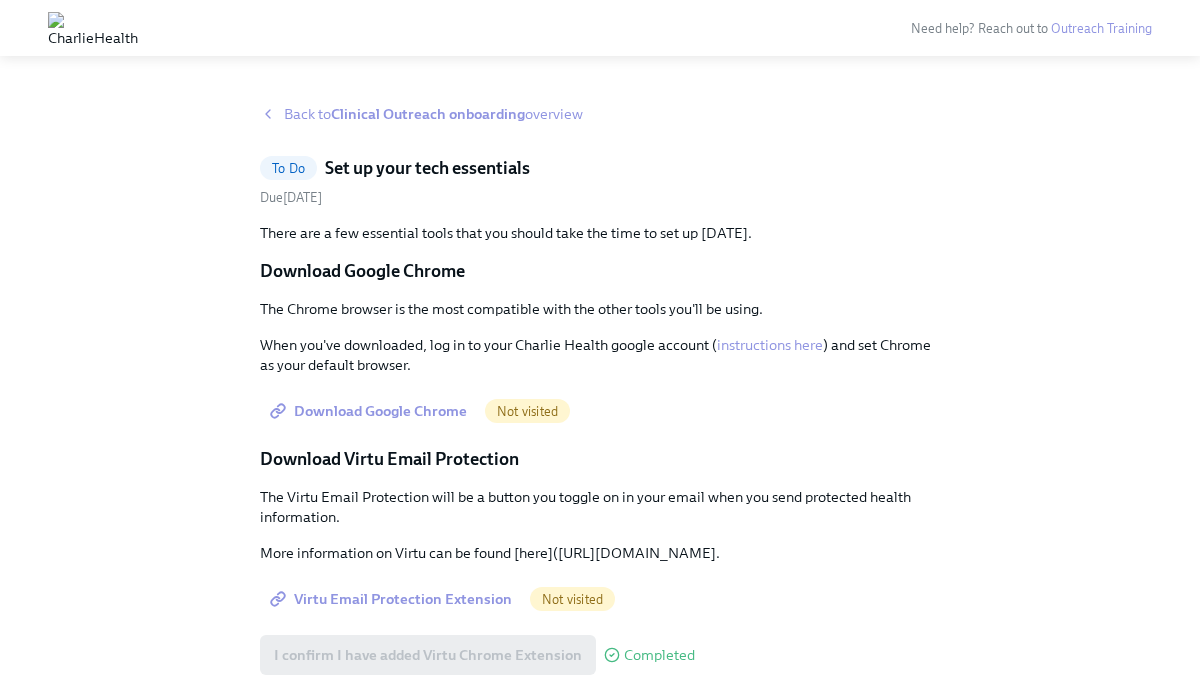 click on "Clinical Outreach onboarding" at bounding box center (428, 114) 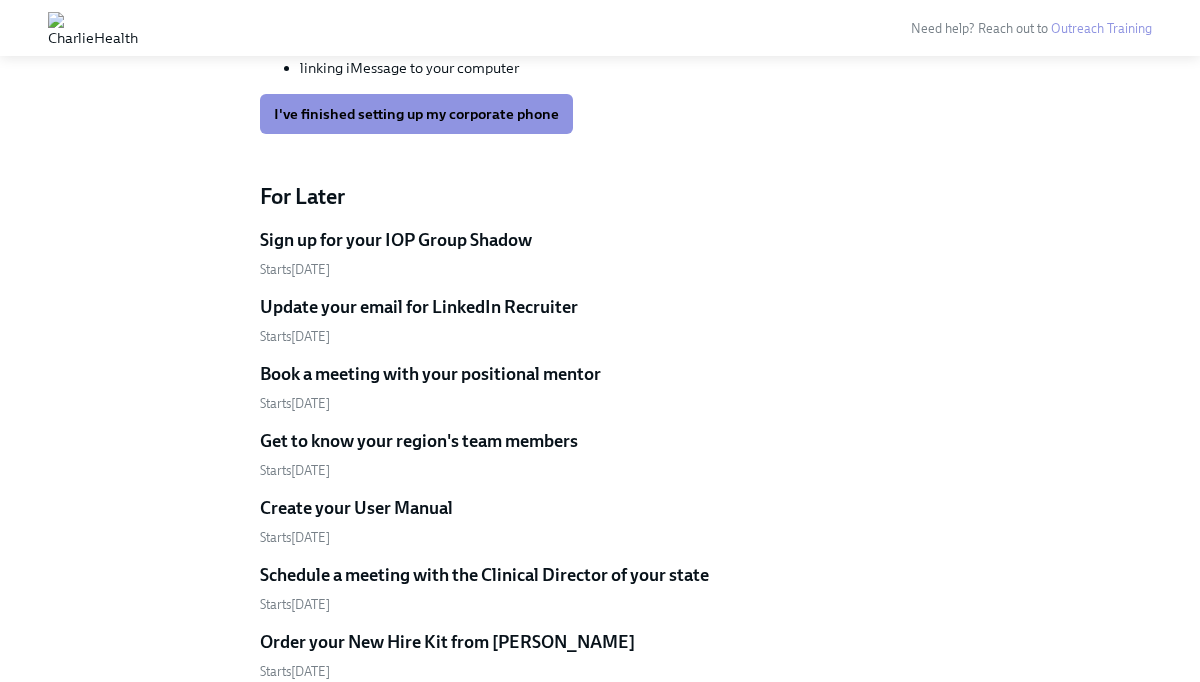 scroll, scrollTop: 4931, scrollLeft: 0, axis: vertical 